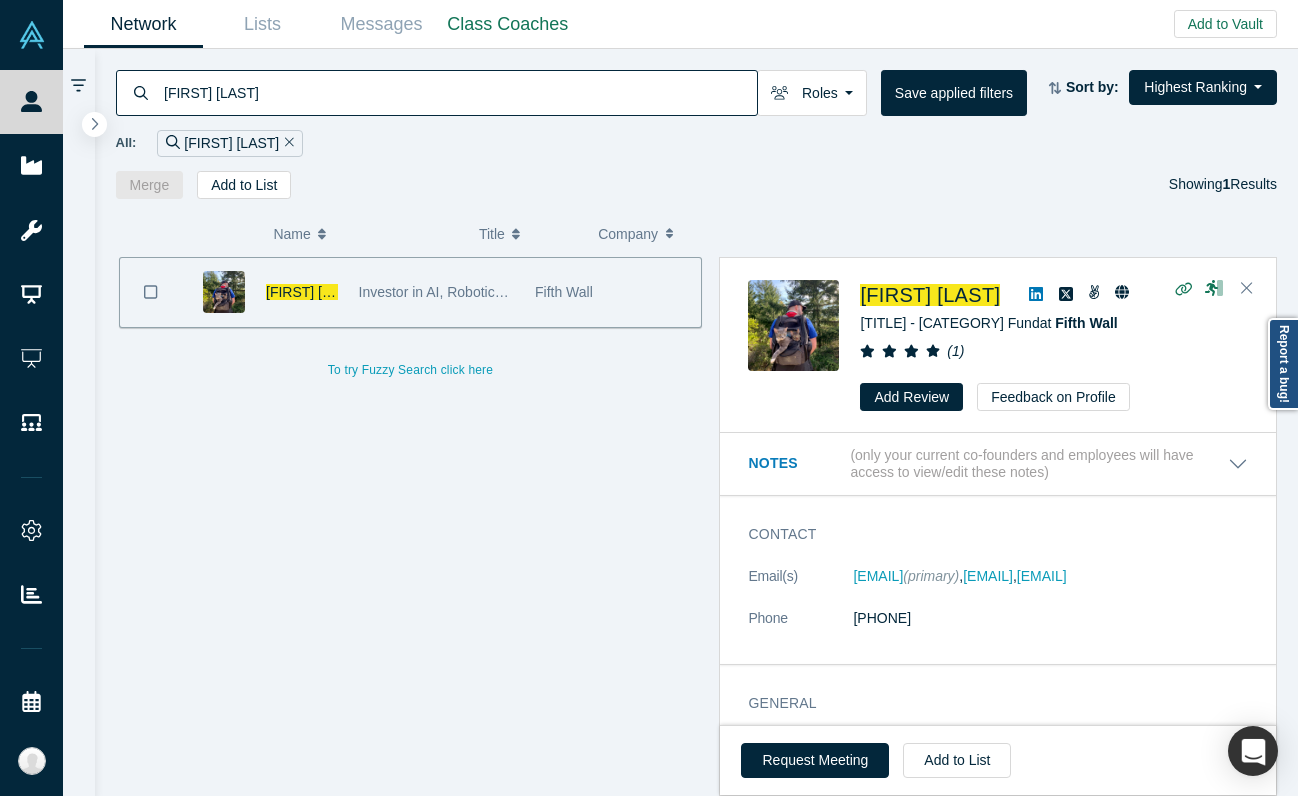 scroll, scrollTop: 0, scrollLeft: 0, axis: both 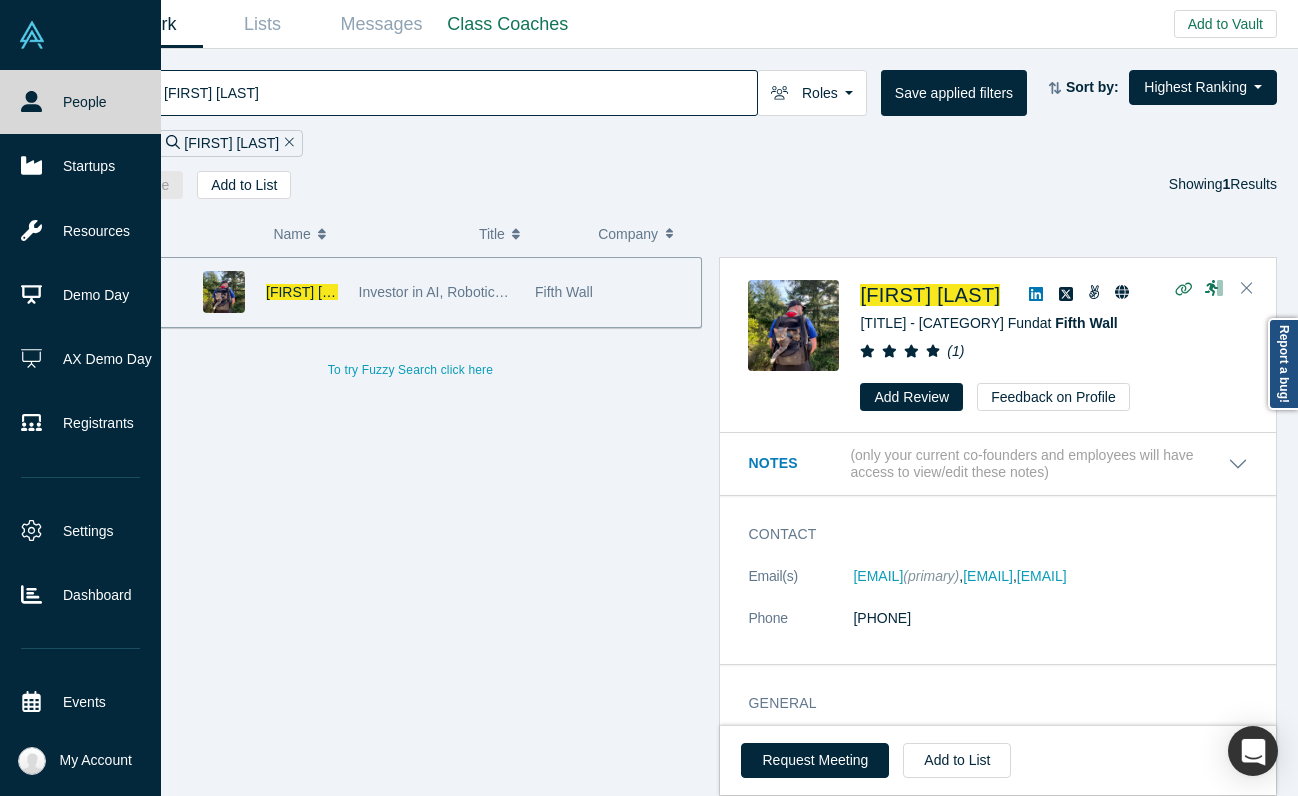 click on "People" at bounding box center [80, 102] 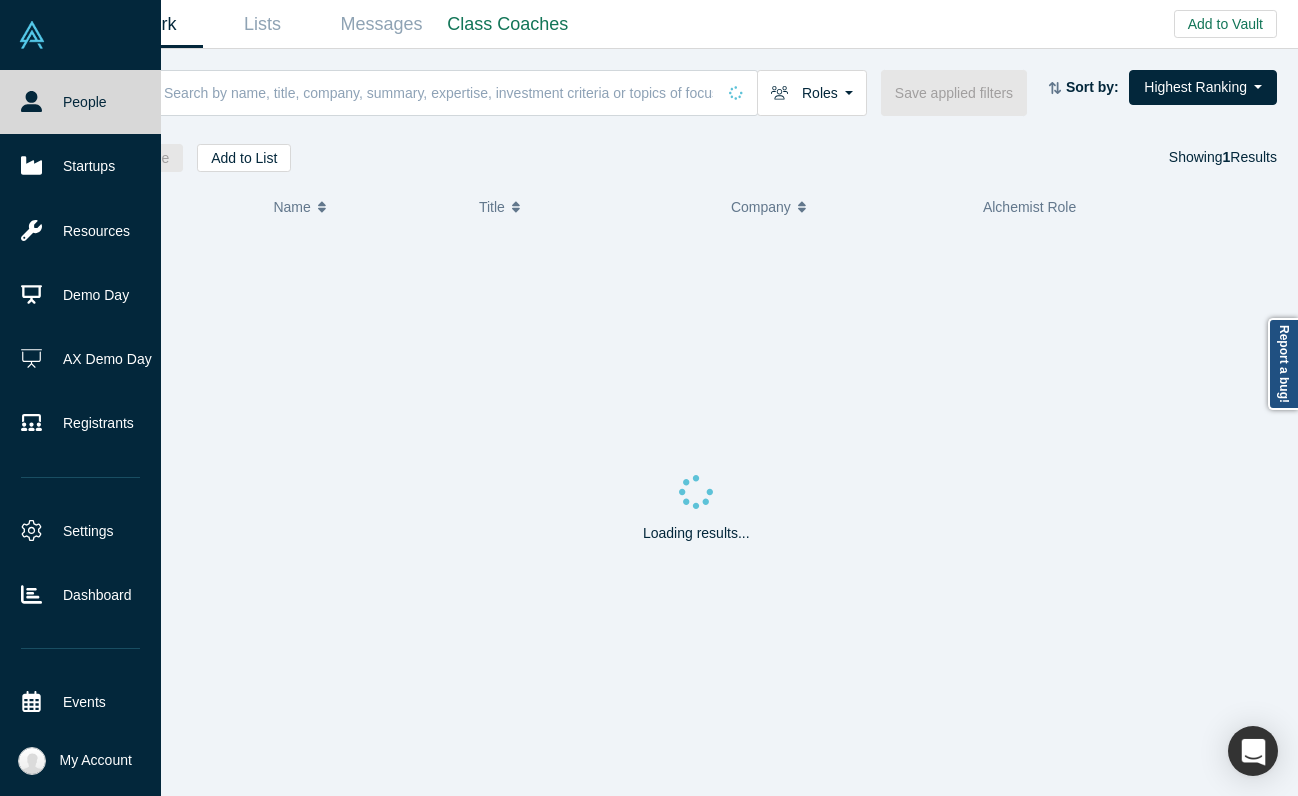 type 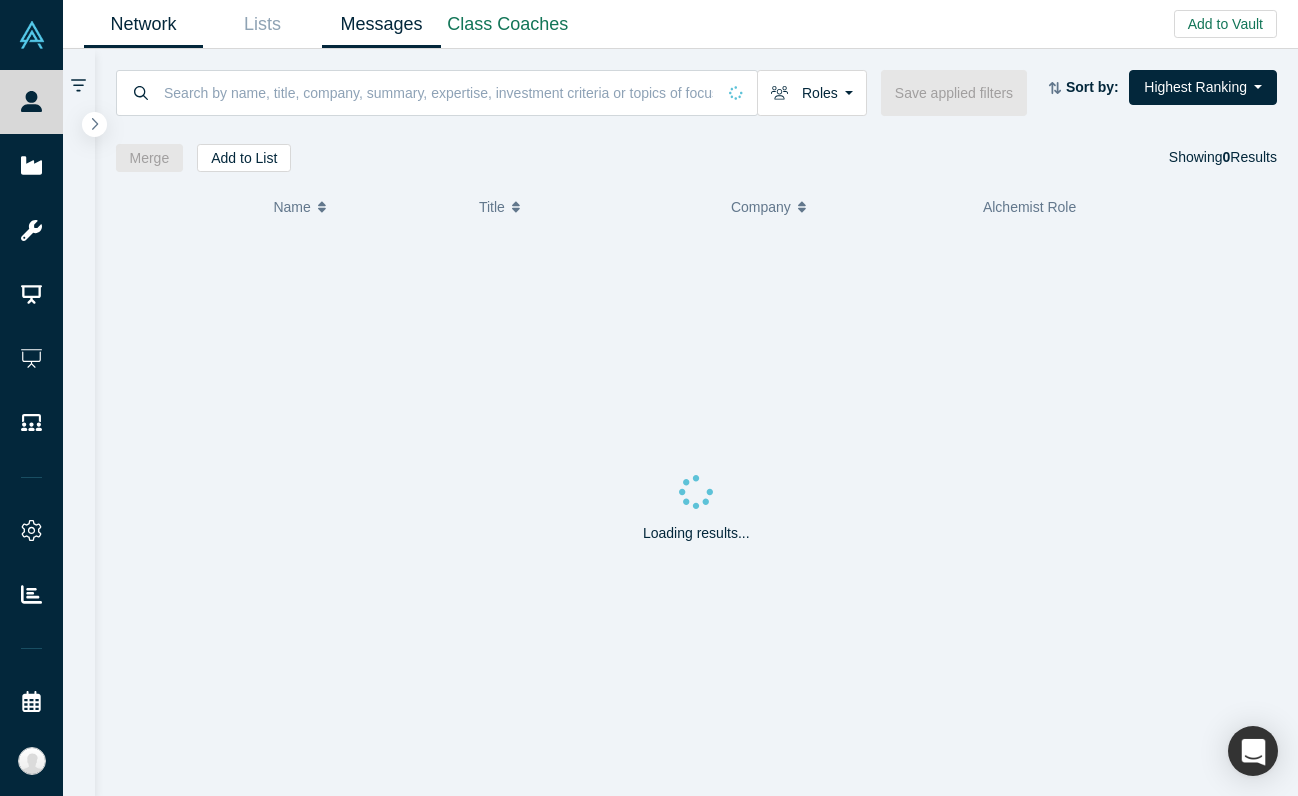 scroll, scrollTop: 0, scrollLeft: 0, axis: both 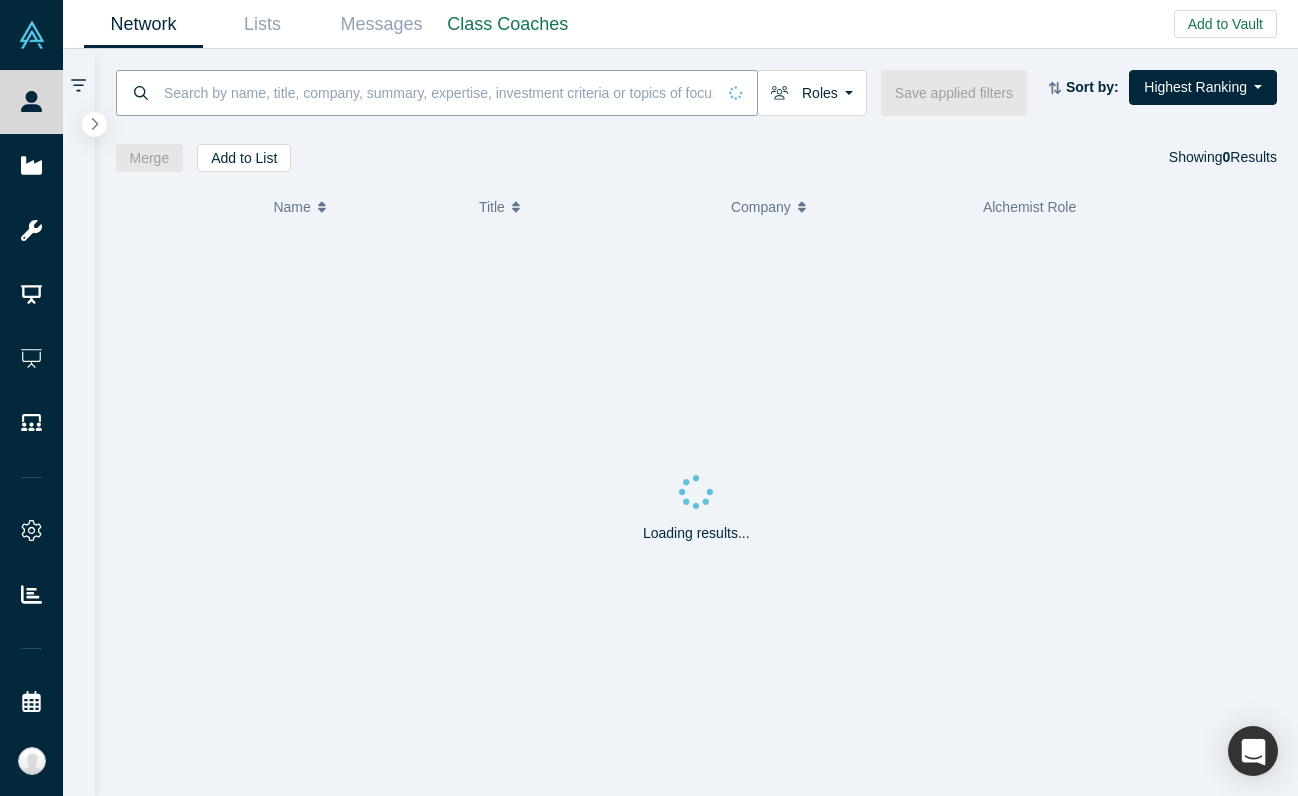 click at bounding box center (438, 92) 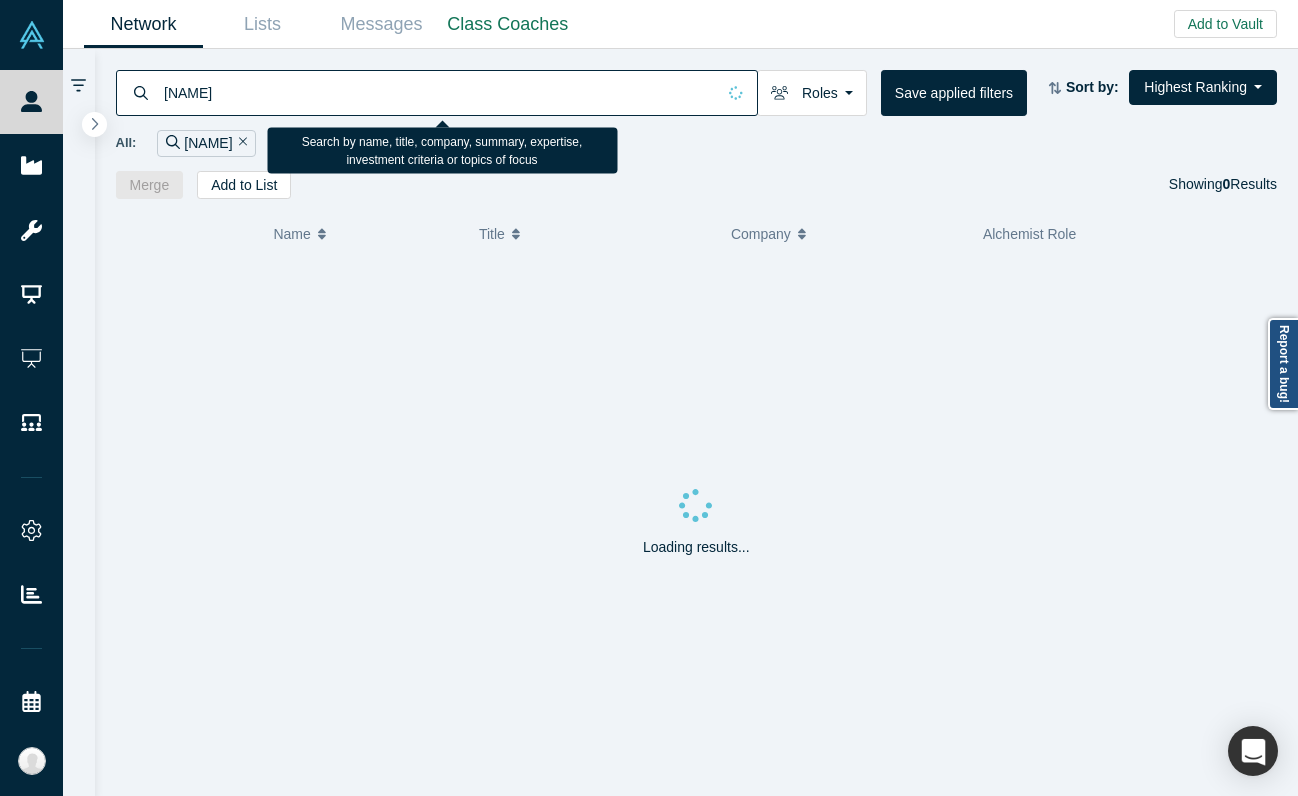 type on "[NAME]" 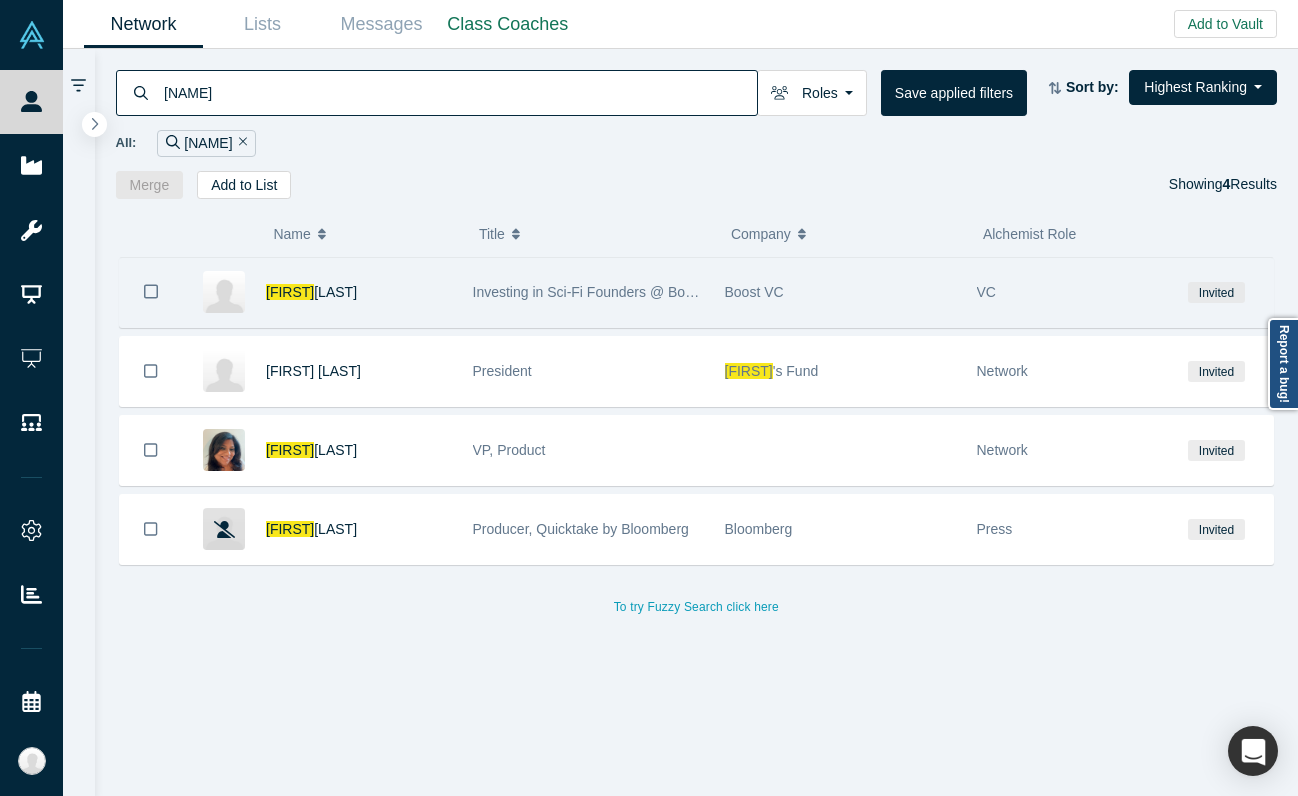 click on "[FIRST]  [LAST]" at bounding box center (359, 292) 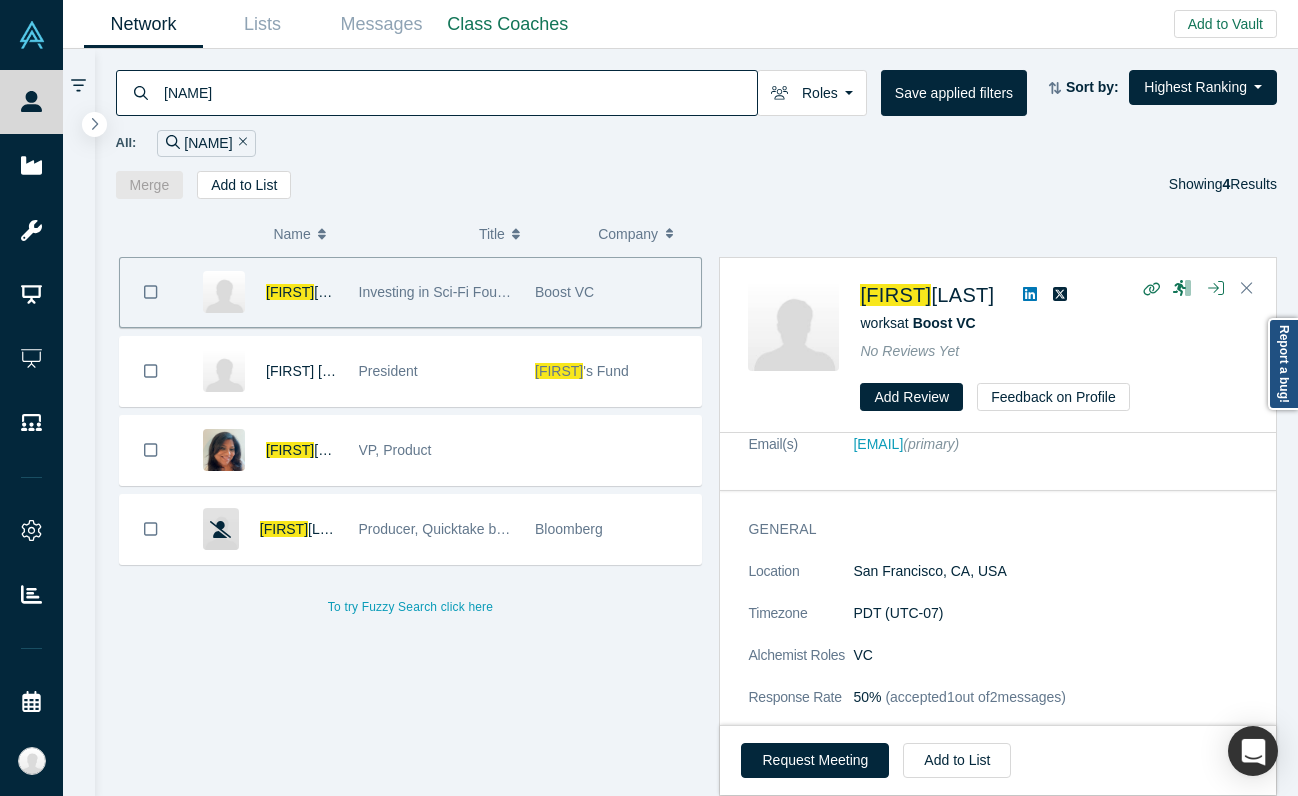 scroll, scrollTop: 0, scrollLeft: 0, axis: both 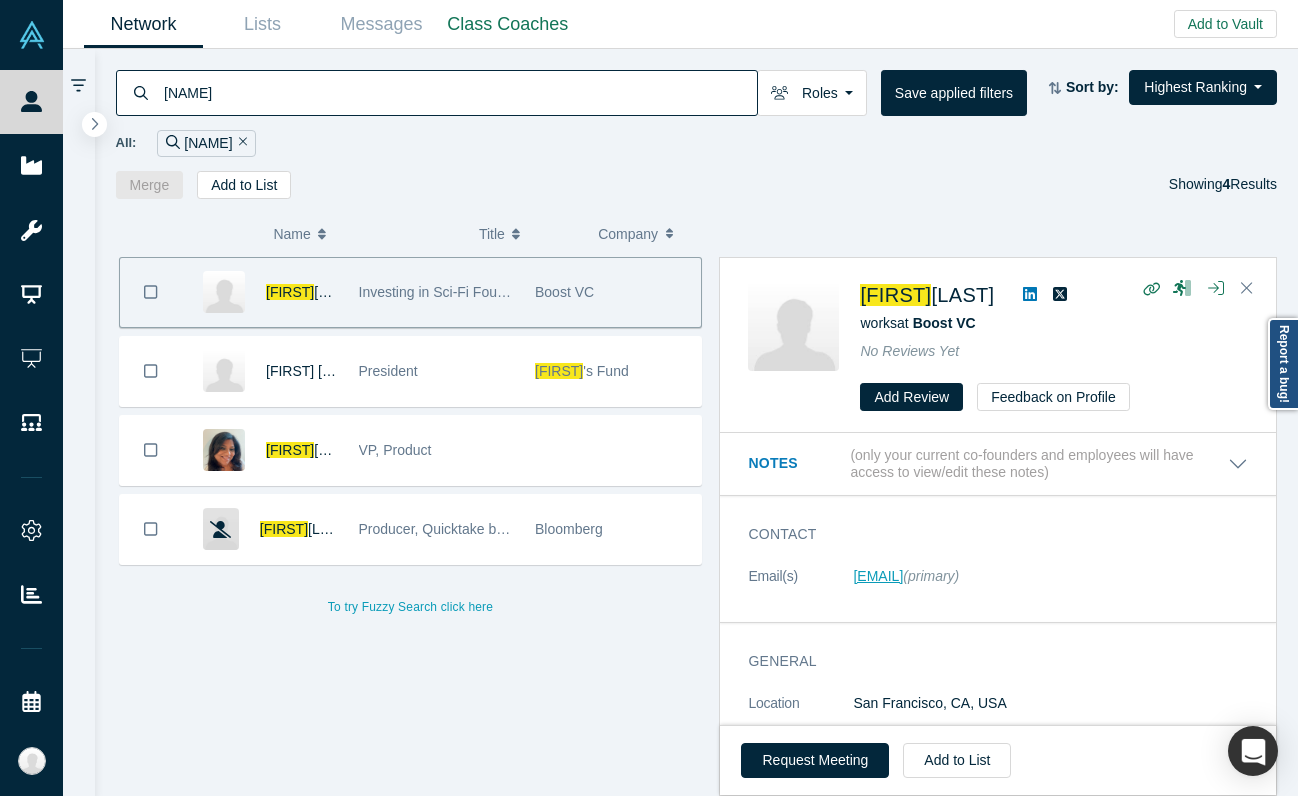 copy on "[EMAIL]" 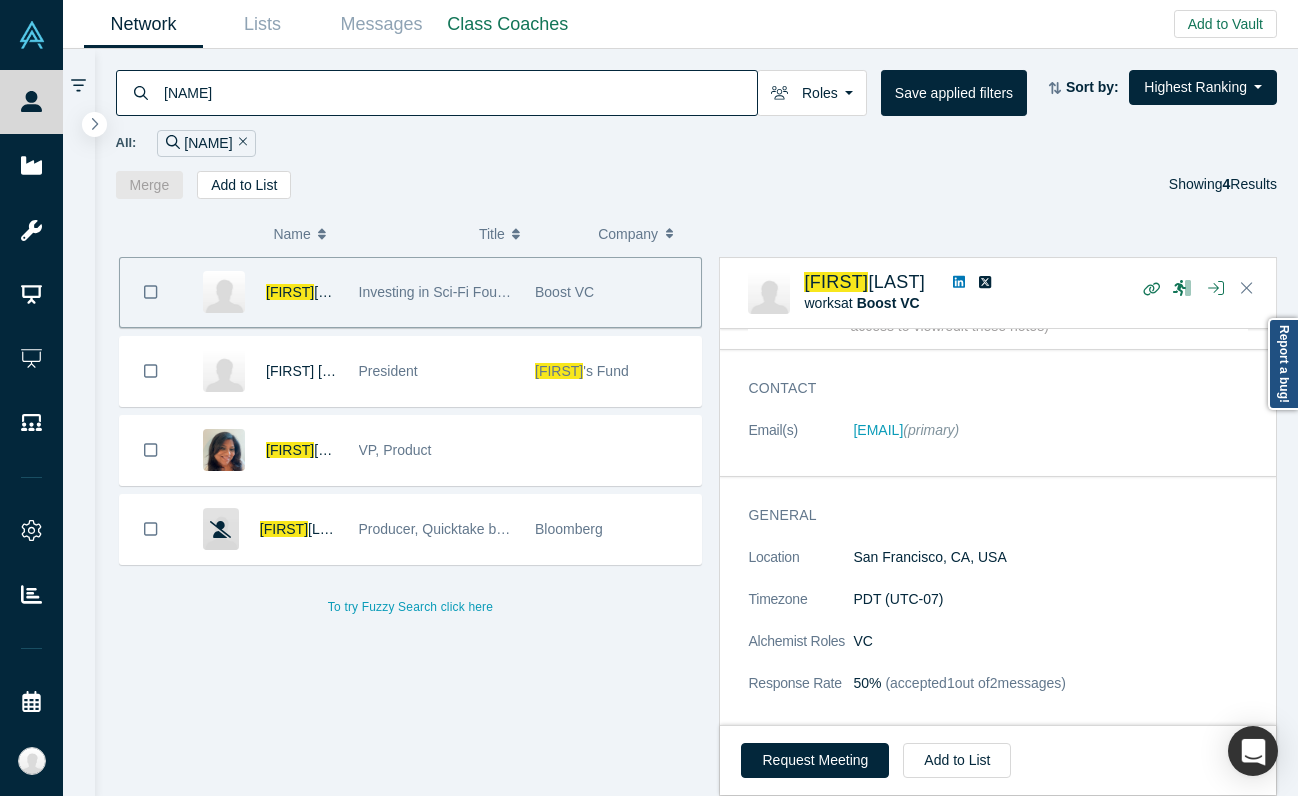 scroll, scrollTop: 0, scrollLeft: 0, axis: both 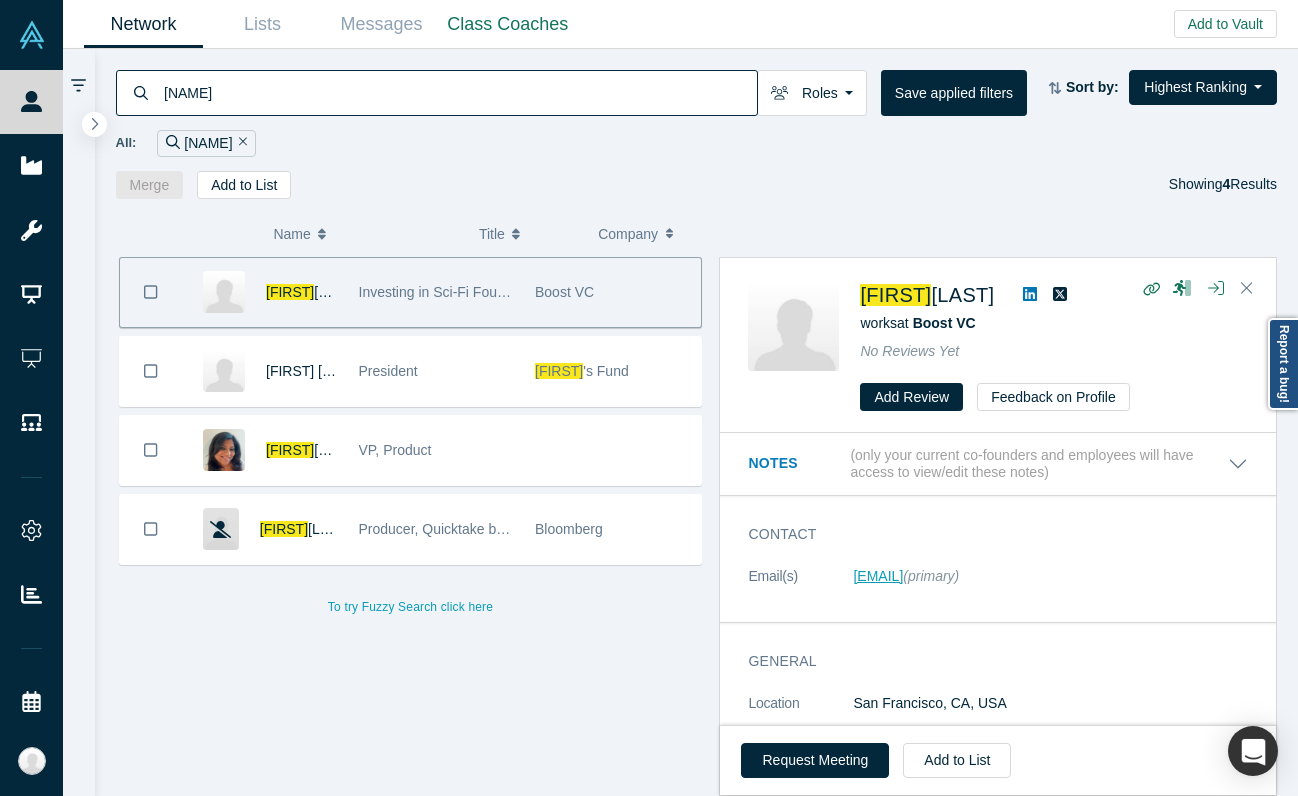 copy on "[EMAIL]" 